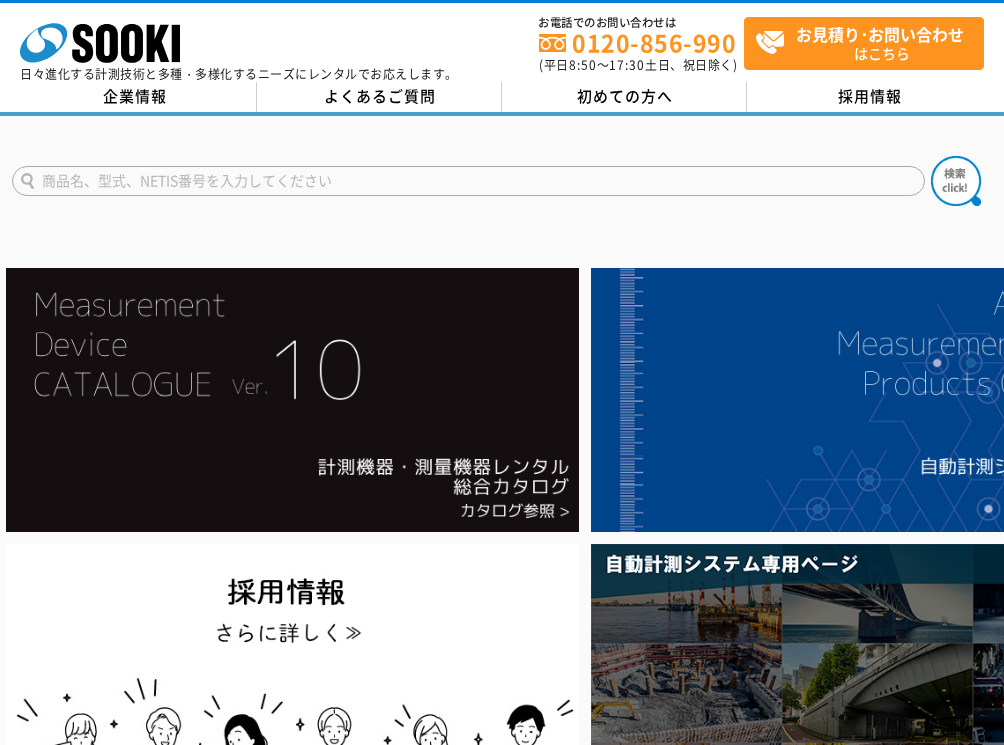 scroll, scrollTop: 0, scrollLeft: 0, axis: both 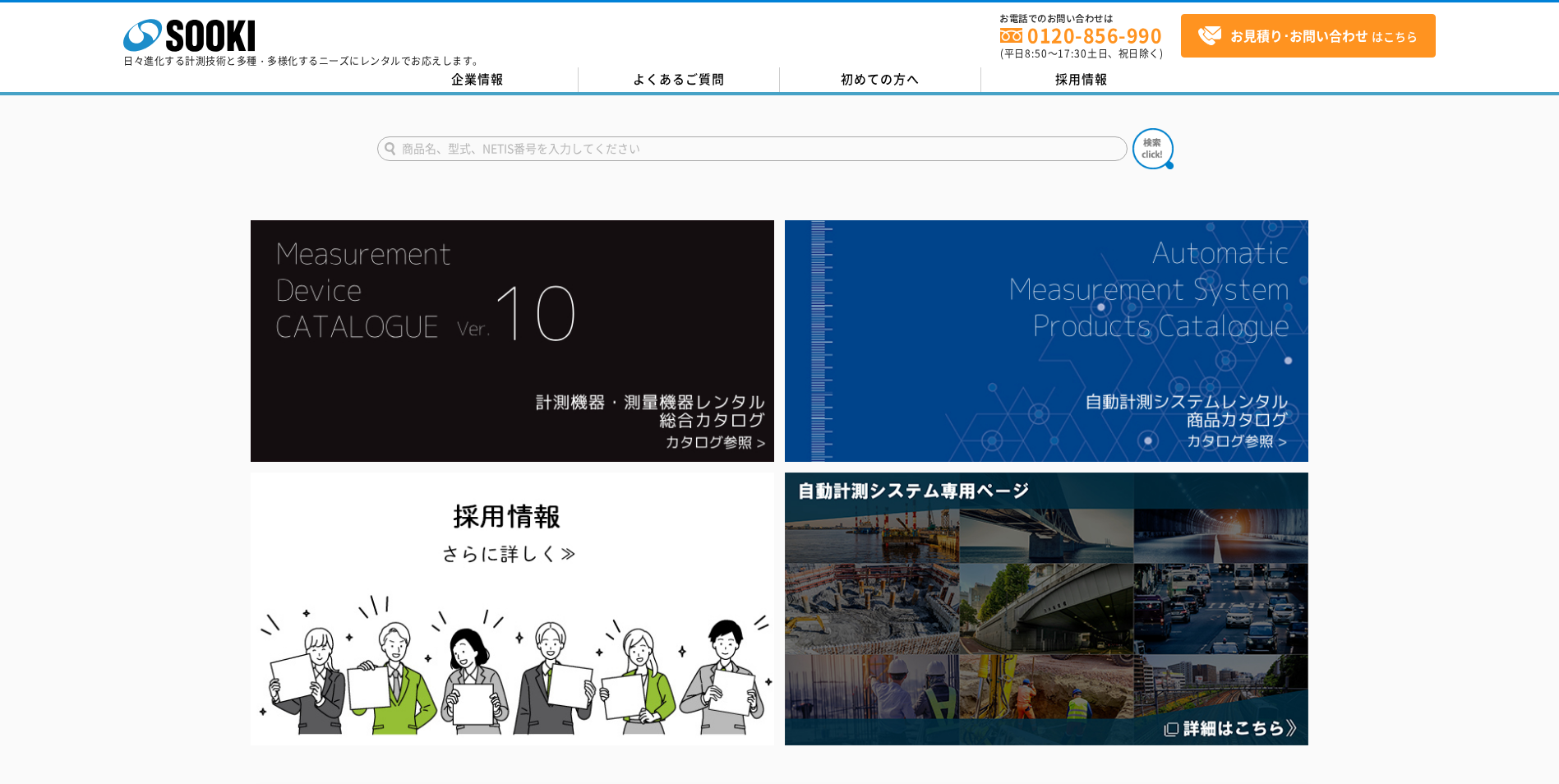 click at bounding box center [752, 149] 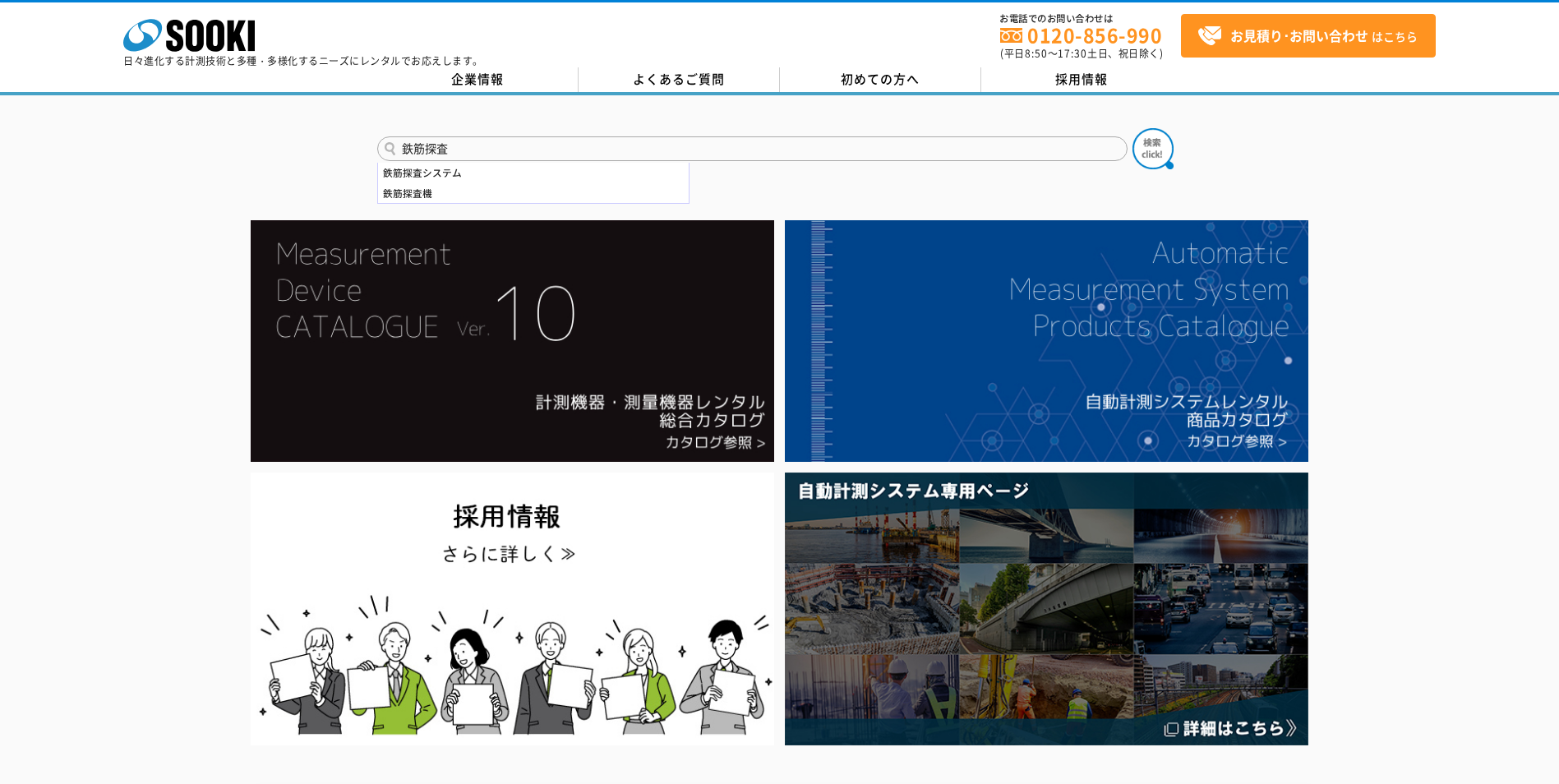 type on "鉄筋探査" 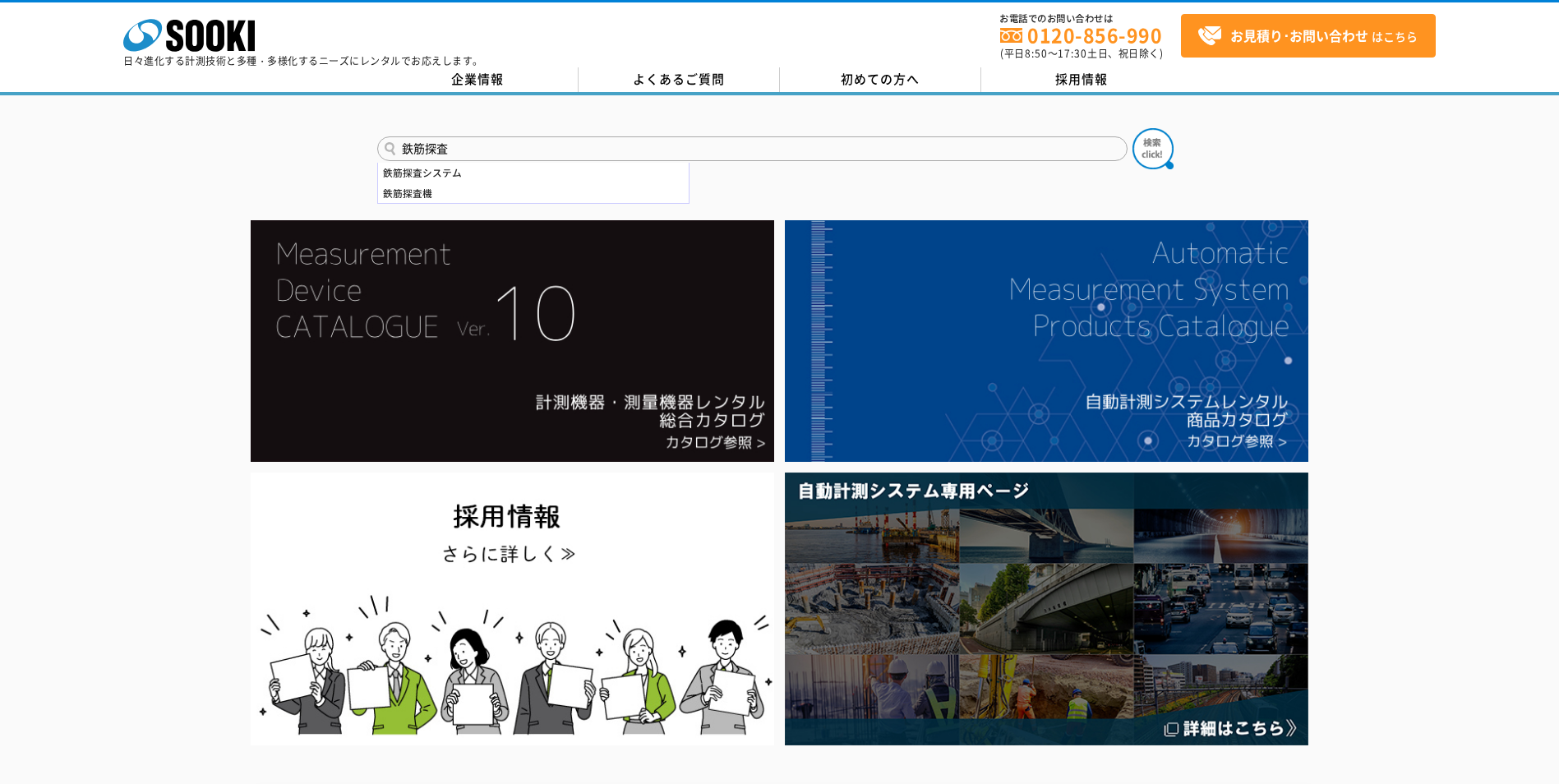 click on "鉄筋探査
鉄筋探査システム 鉄筋探査機
測量機・測定器・計測器 レンタル商品を探す
レンタル商品カテゴリーから探す
商品カテゴリーから商品を探します
音響・振動計測器" at bounding box center (779, 1695) 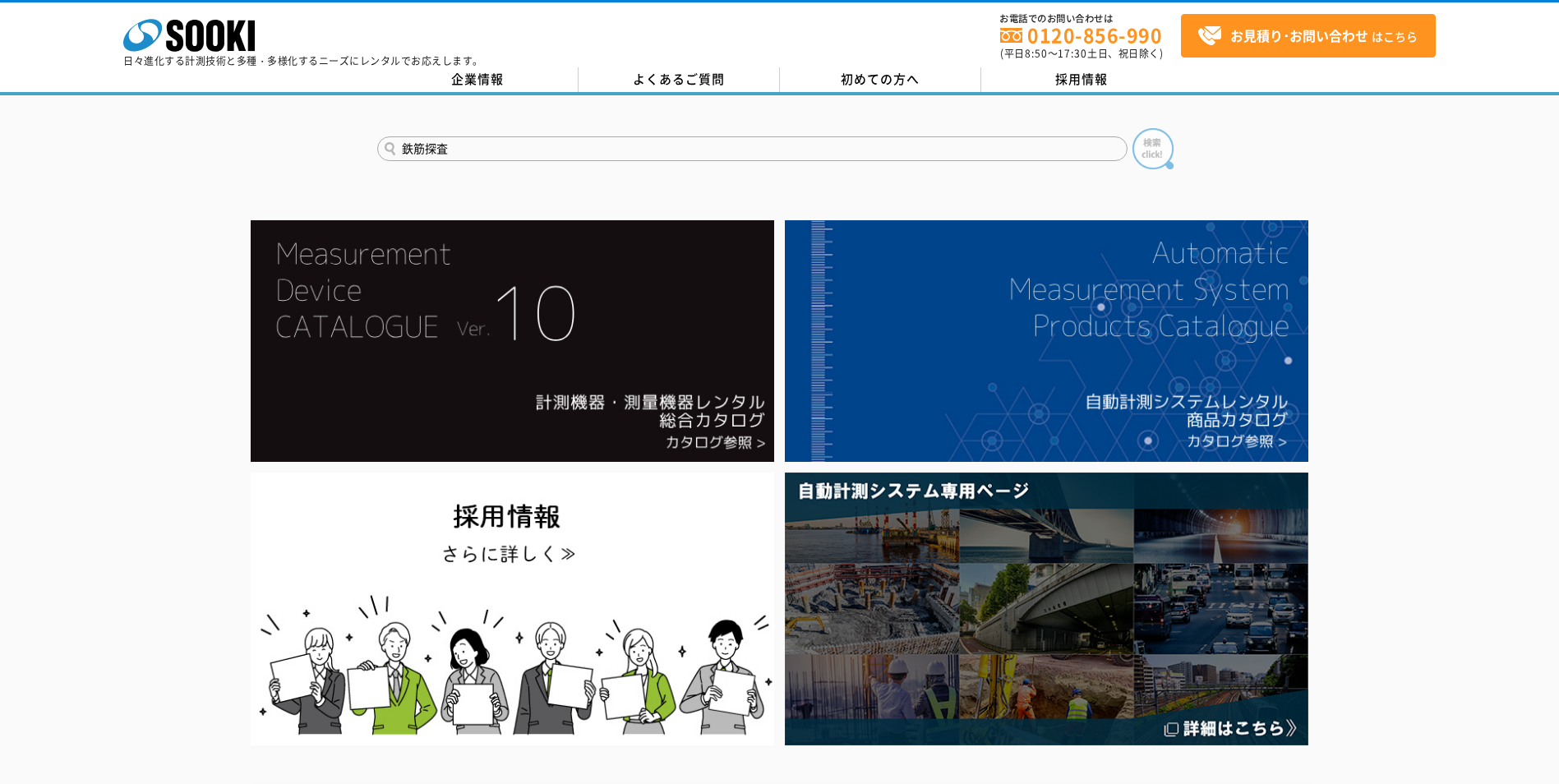 click at bounding box center [1153, 149] 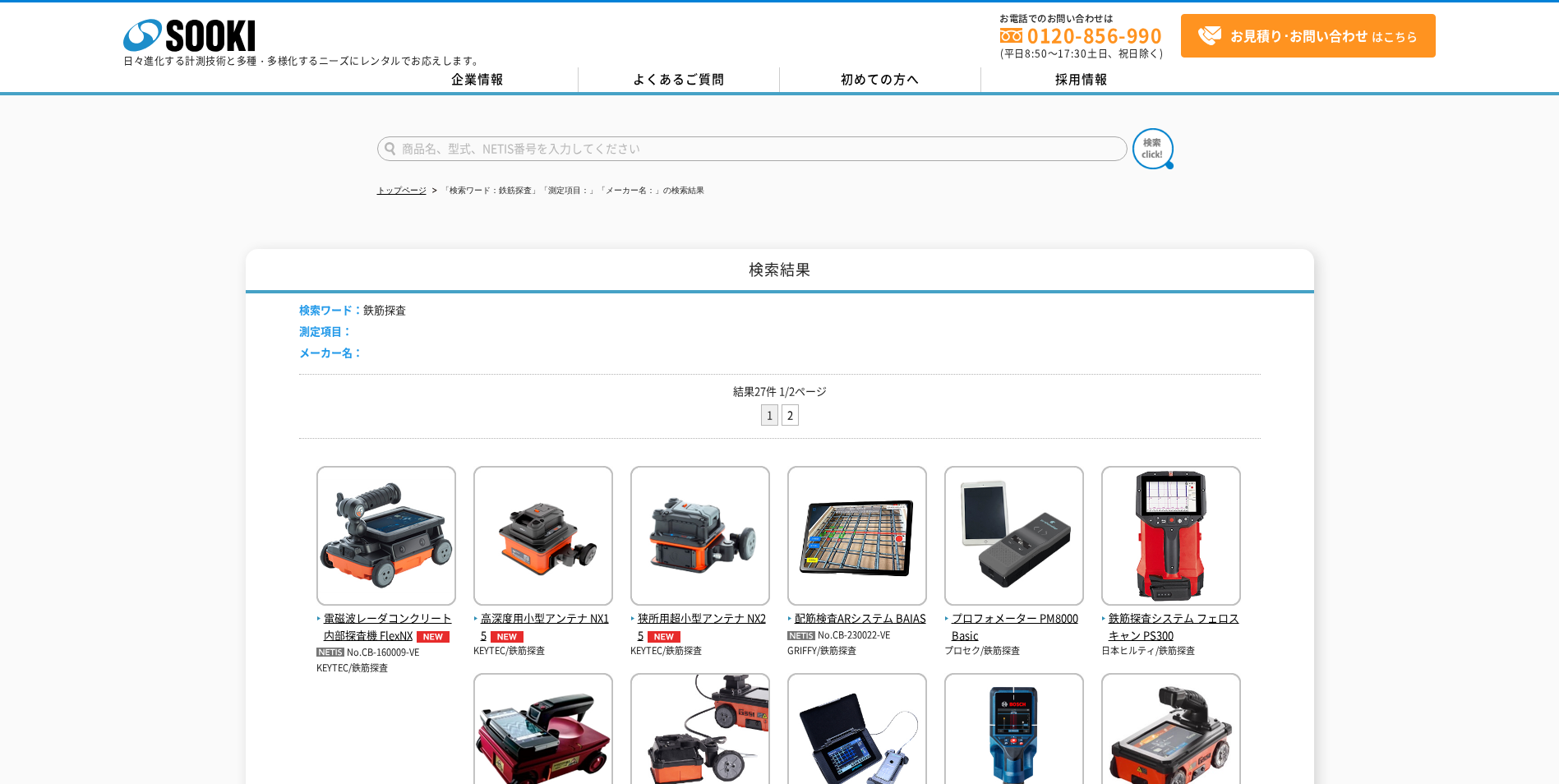 scroll, scrollTop: 0, scrollLeft: 0, axis: both 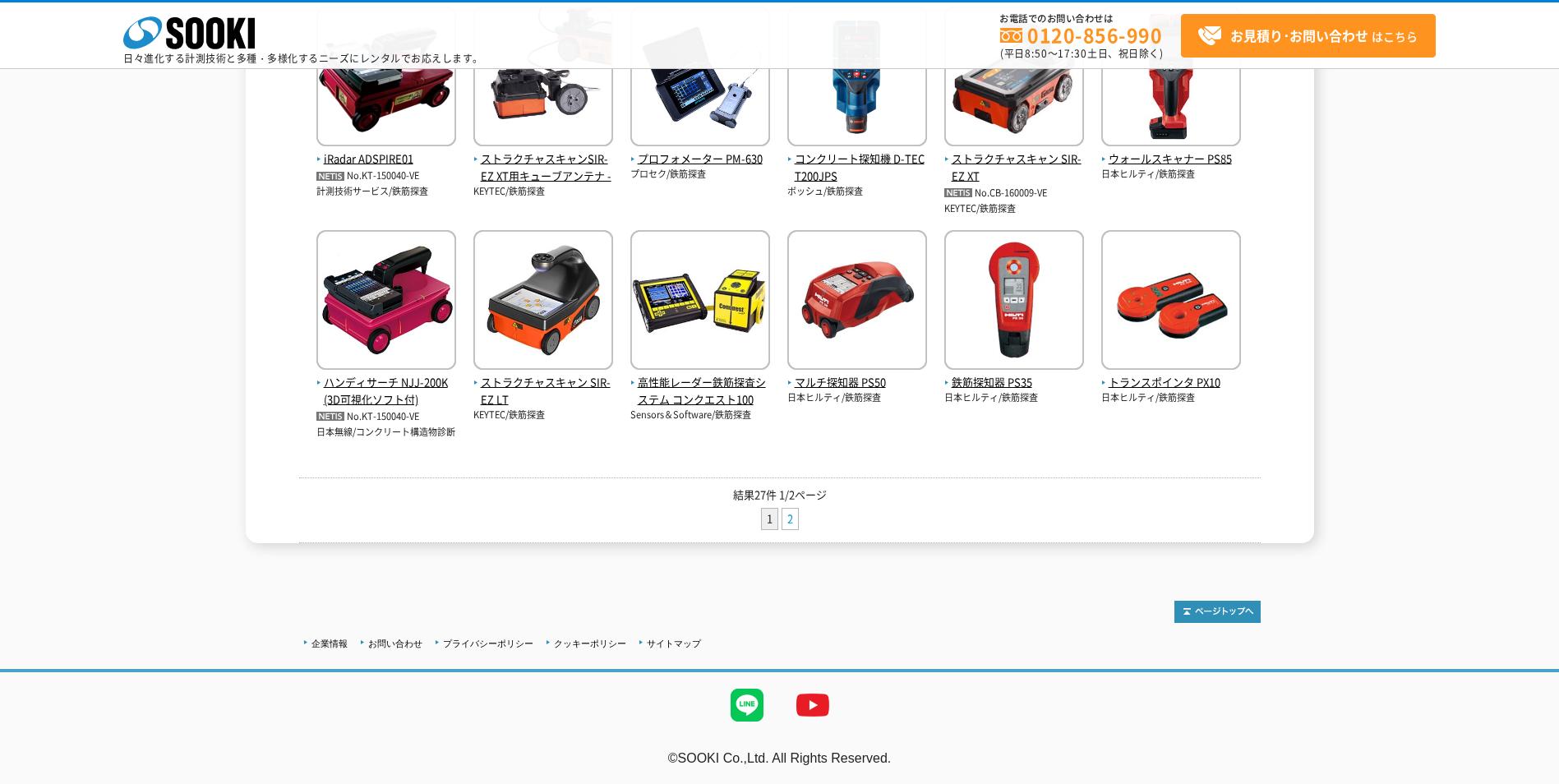 click on "2" at bounding box center (790, 519) 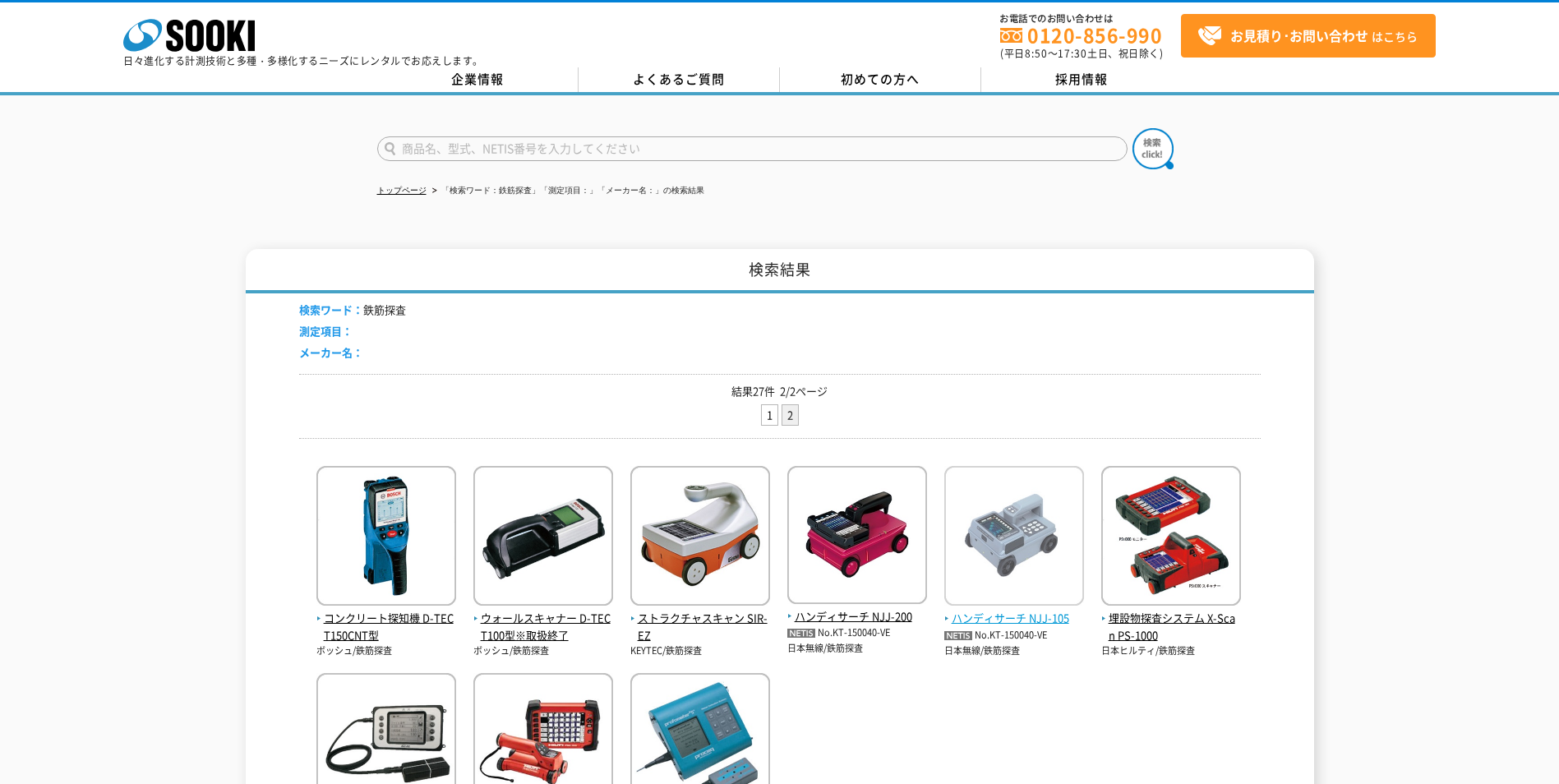 scroll, scrollTop: 0, scrollLeft: 0, axis: both 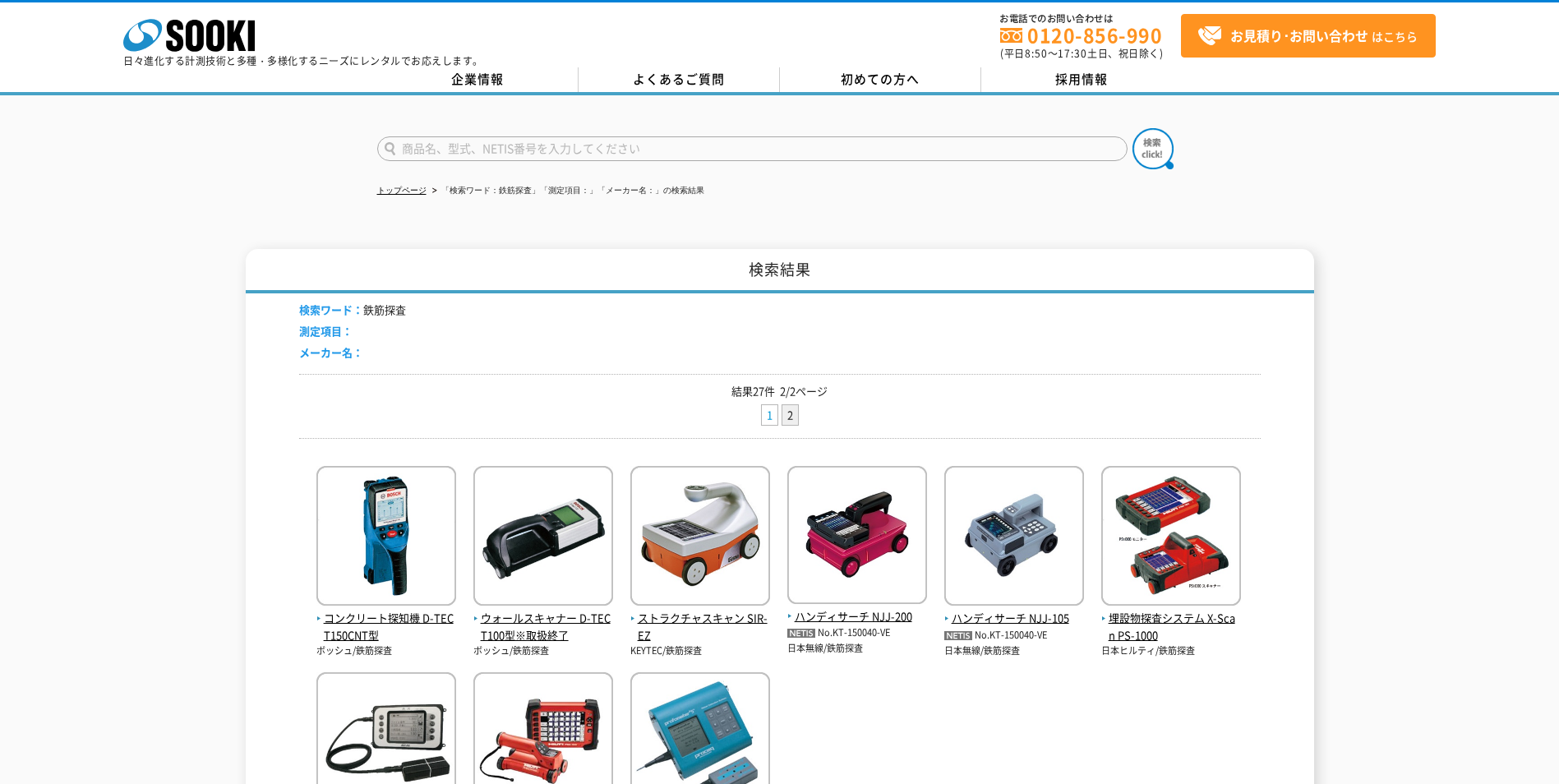 click on "1" at bounding box center [769, 415] 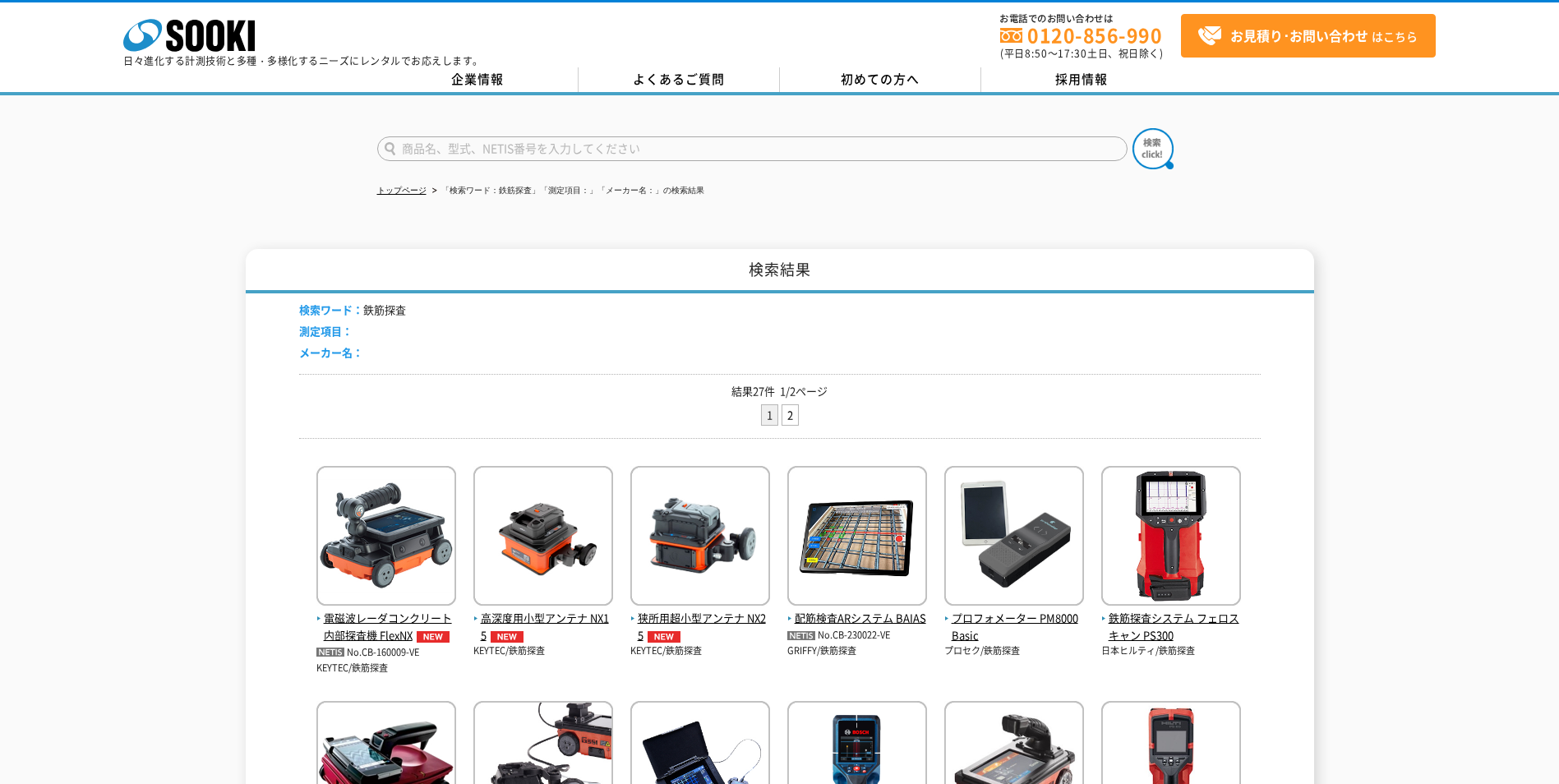 scroll, scrollTop: 0, scrollLeft: 0, axis: both 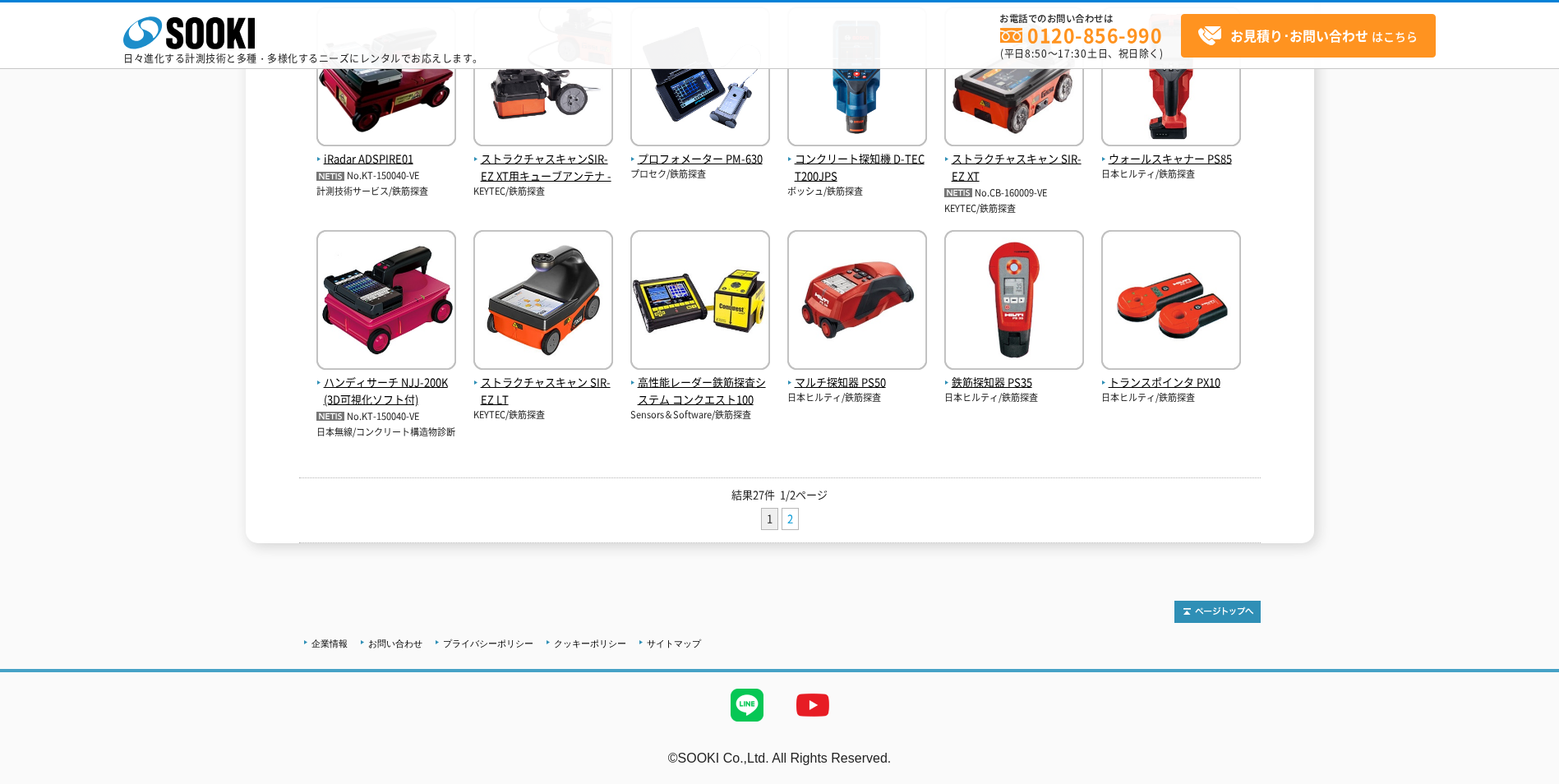 click on "2" at bounding box center (790, 519) 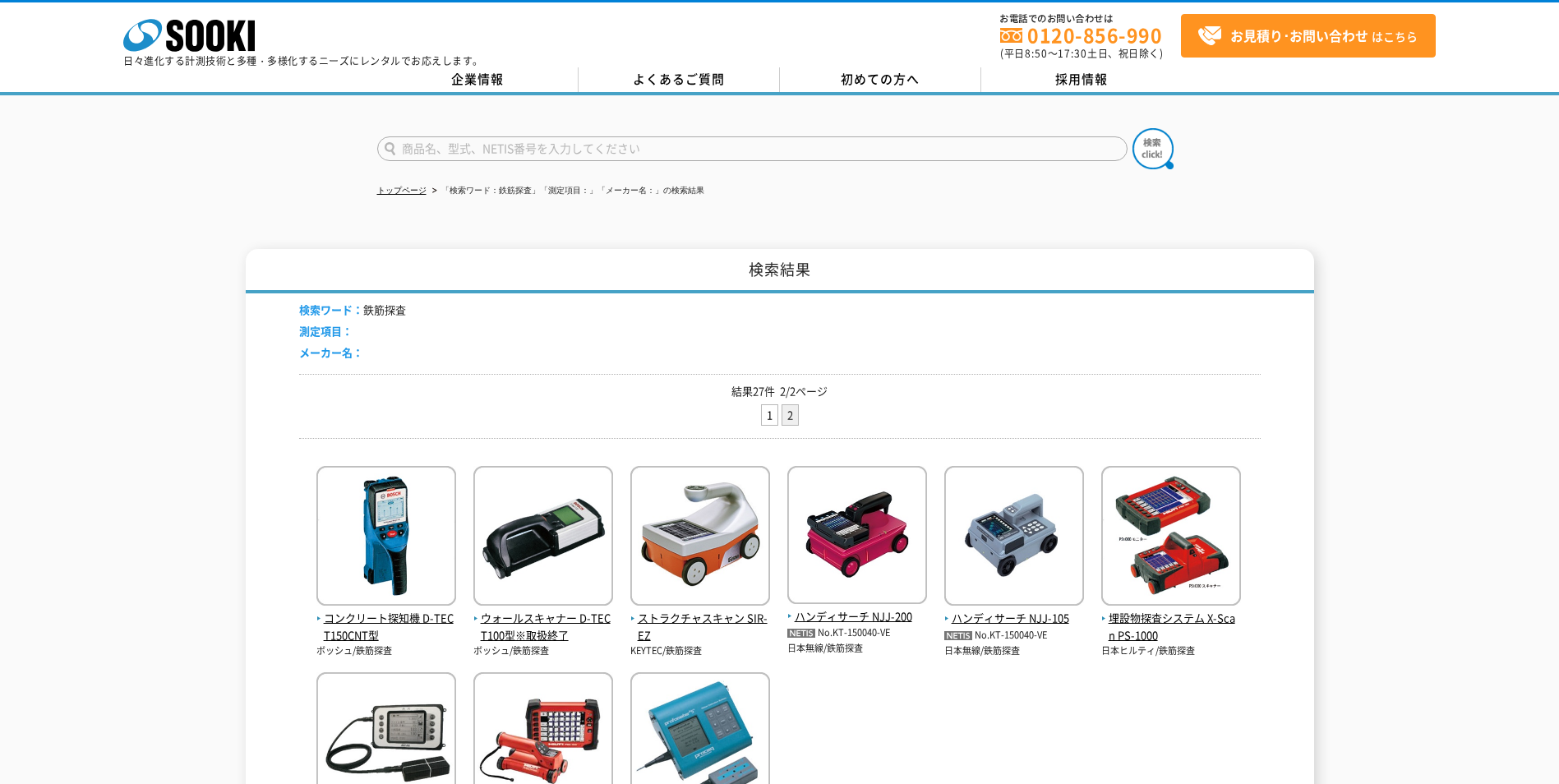 scroll, scrollTop: 0, scrollLeft: 0, axis: both 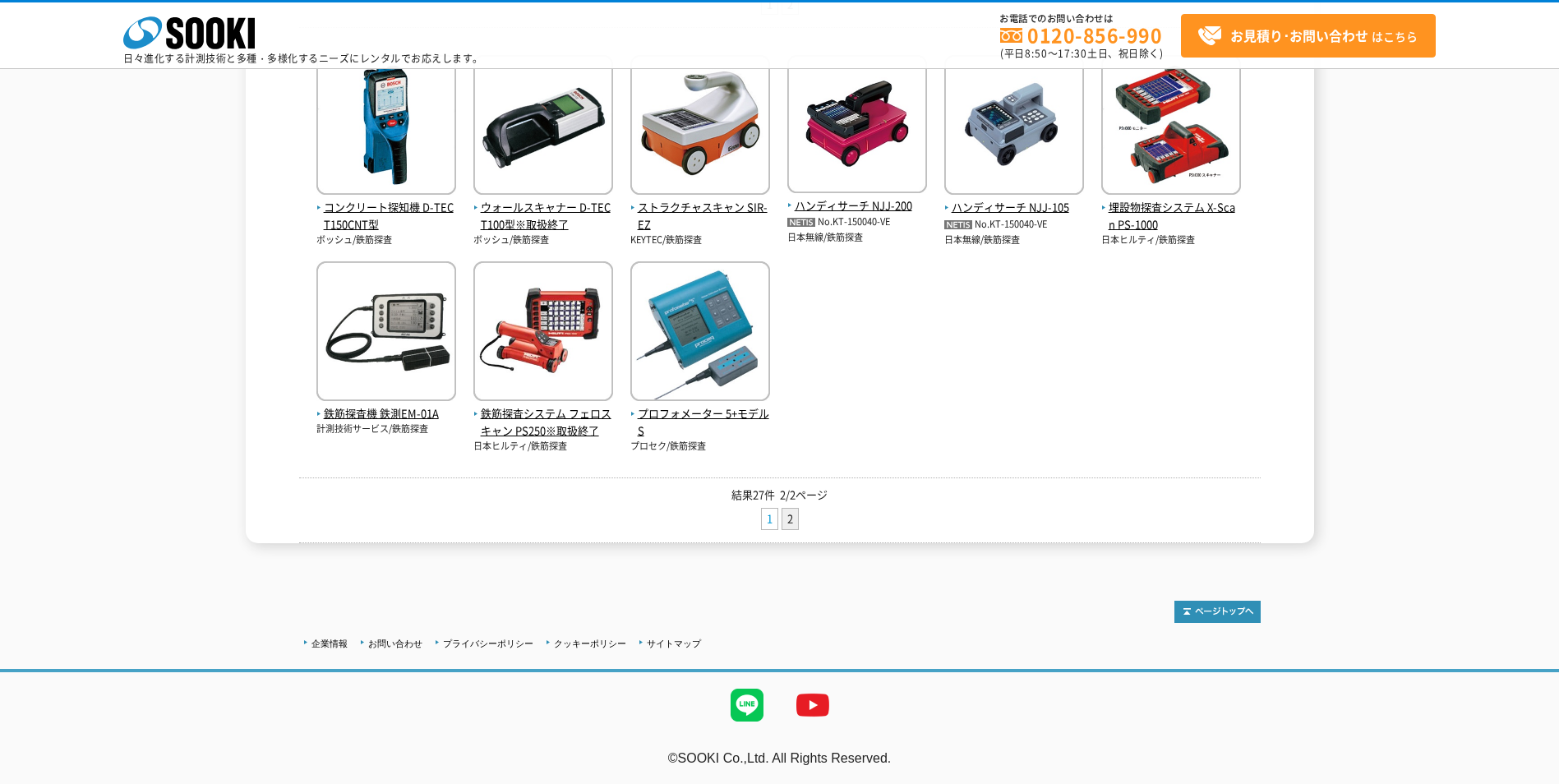 click on "1" at bounding box center (769, 519) 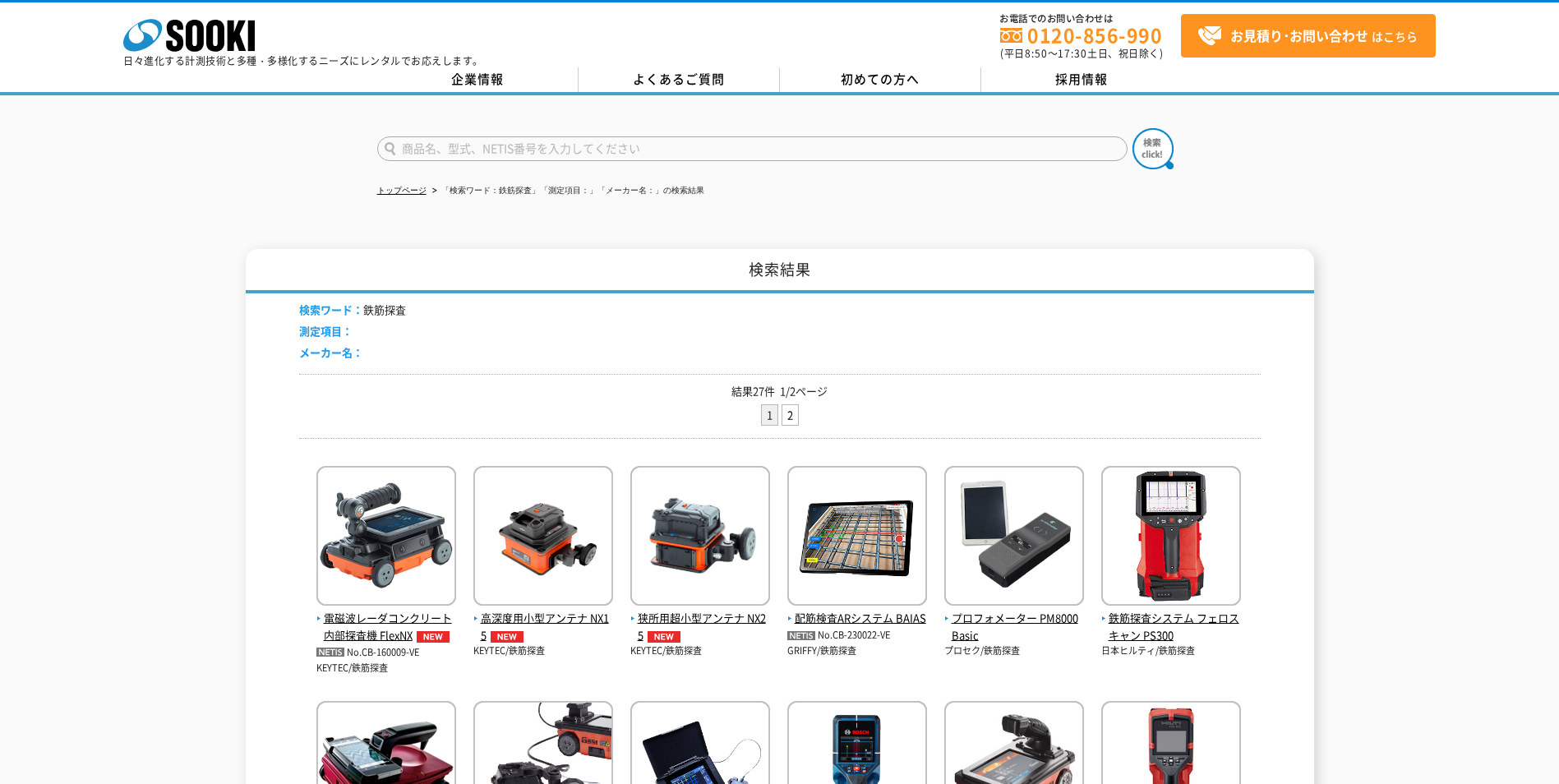 scroll, scrollTop: 0, scrollLeft: 0, axis: both 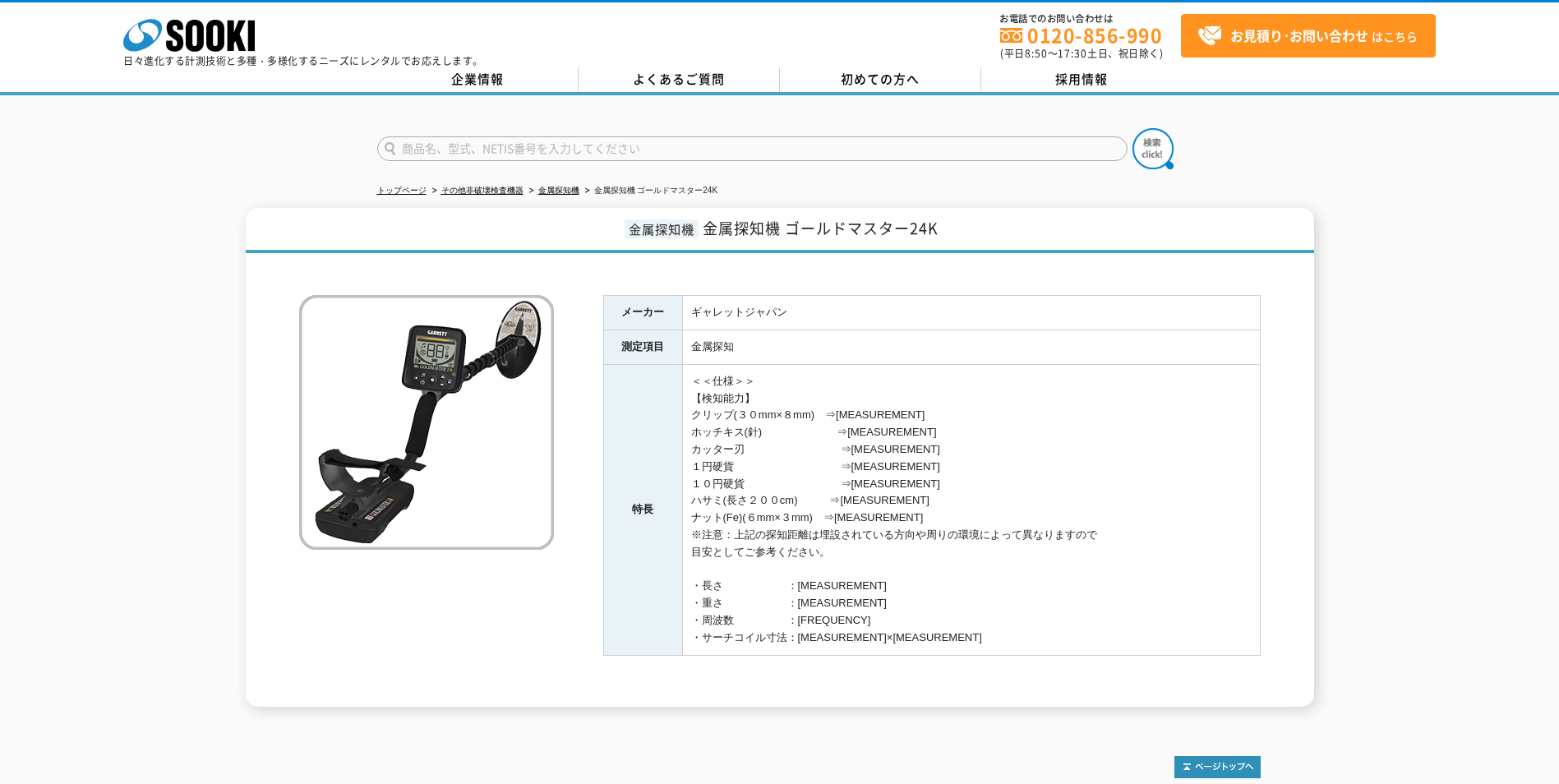click on "＜＜仕様＞＞
【検知能力】
クリップ(３０mm×８mm)　⇒[MEASUREMENT]
ホッチキス(針)　　　　　　　⇒[MEASUREMENT]
カッター刃　　　　　　　　　⇒[MEASUREMENT]
１円硬貨　　　　　　　　　　⇒[MEASUREMENT]
１０円硬貨　　　　　　　　　⇒[MEASUREMENT]
ハサミ(長さ２００cm)　　　⇒[MEASUREMENT]
ナット(Fe)(６mm×３mm)　⇒[MEASUREMENT]
※注意：上記の探知距離は埋設されている方向や周りの環境によって異なりますので
目安としてご参考ください。
・長さ　　　　　　：[MEASUREMENT]
・重さ　　　　　　：[MEASUREMENT]
・周波数　　　　　：[FREQUENCY]
・サーチコイル寸法：[MEASUREMENT]×[MEASUREMENT]" at bounding box center [971, 510] 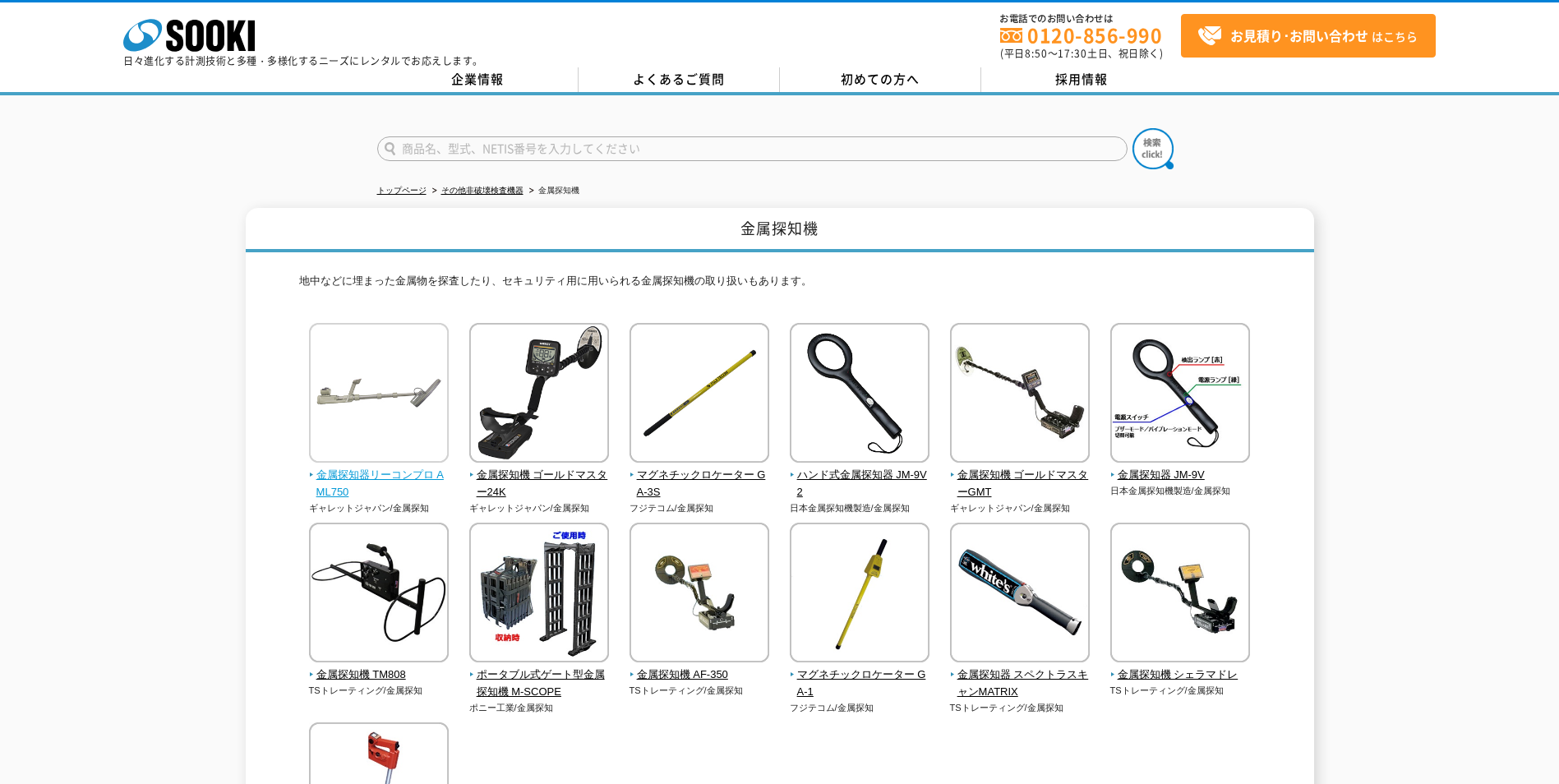 scroll, scrollTop: 0, scrollLeft: 0, axis: both 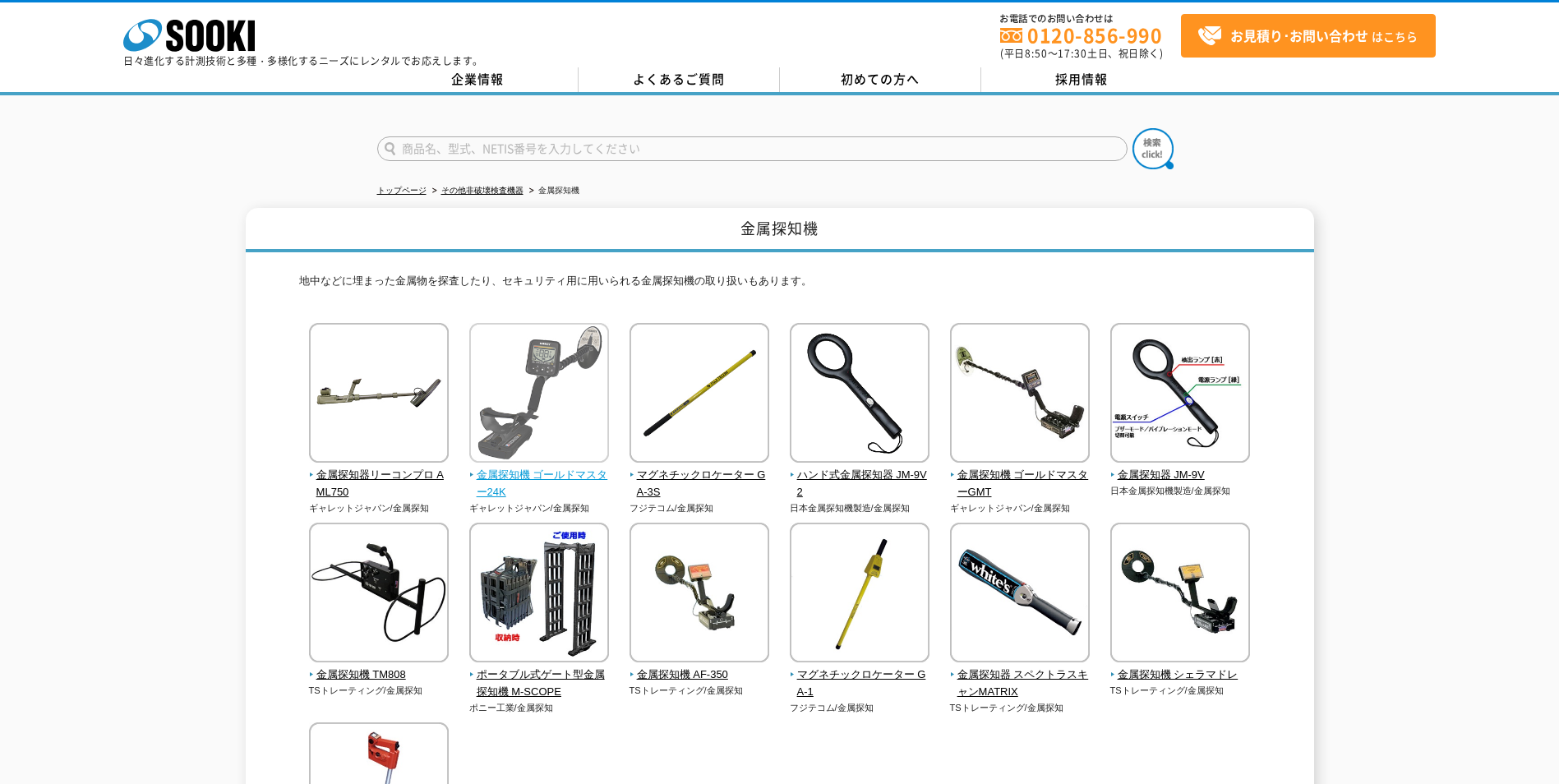 click at bounding box center [539, 394] 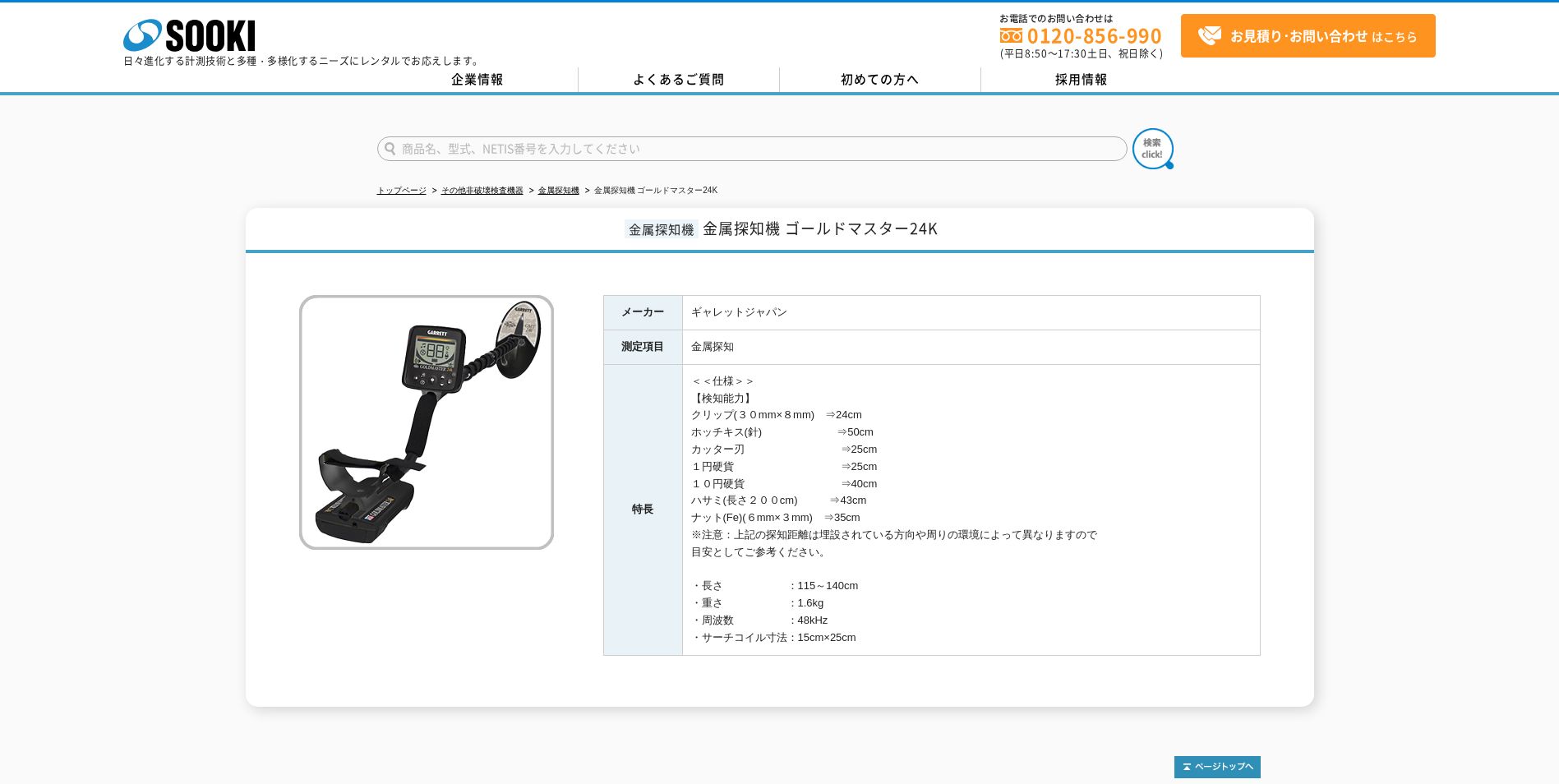 scroll, scrollTop: 0, scrollLeft: 0, axis: both 